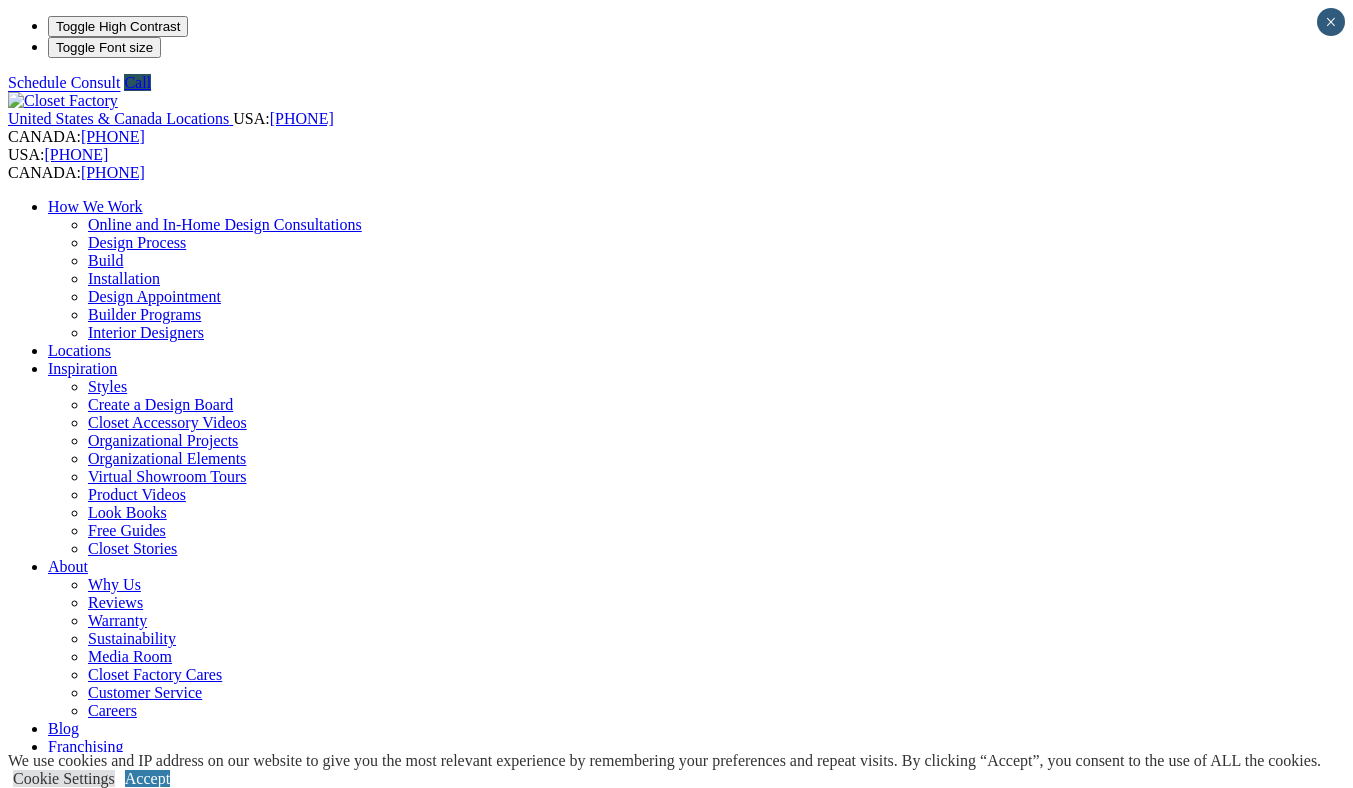 scroll, scrollTop: 0, scrollLeft: 0, axis: both 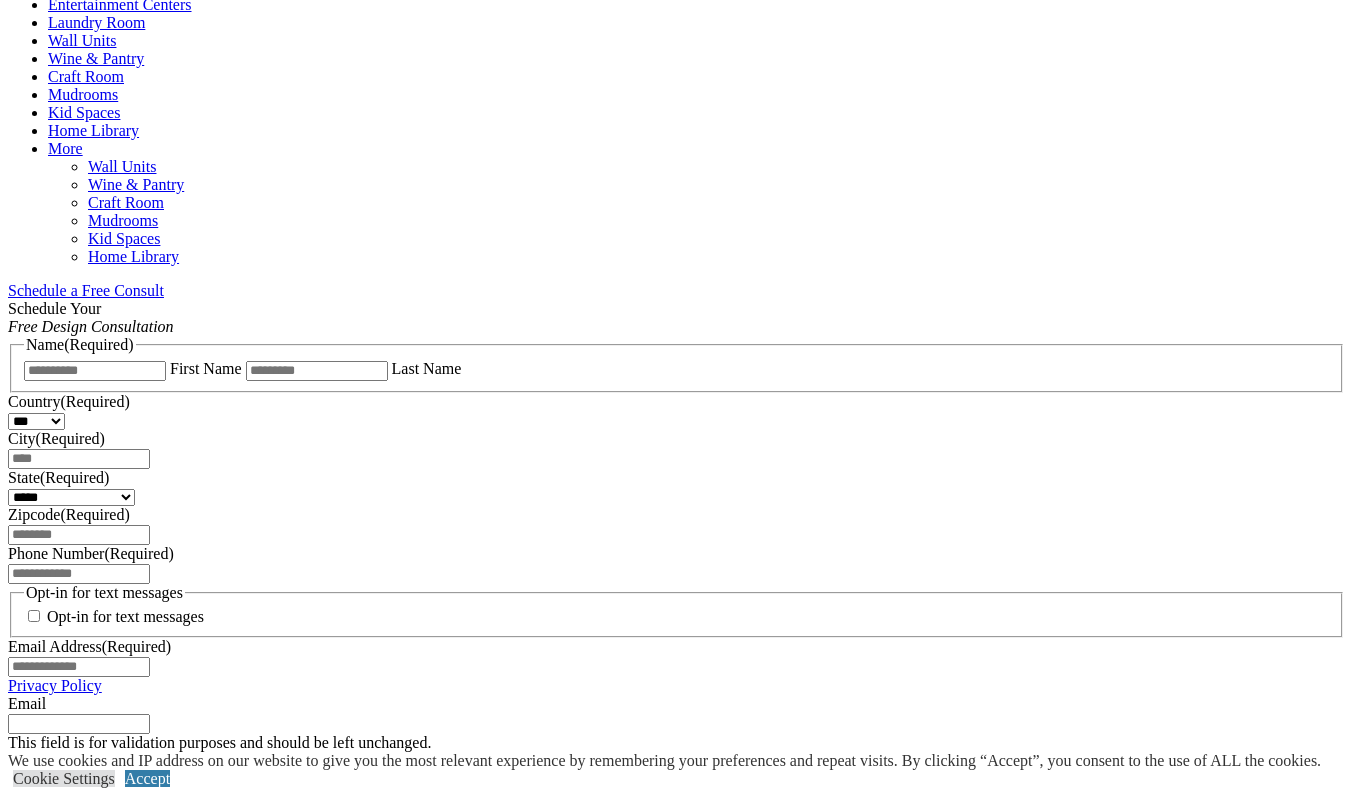 click on "CLOSE (X)" at bounding box center (46, 781) 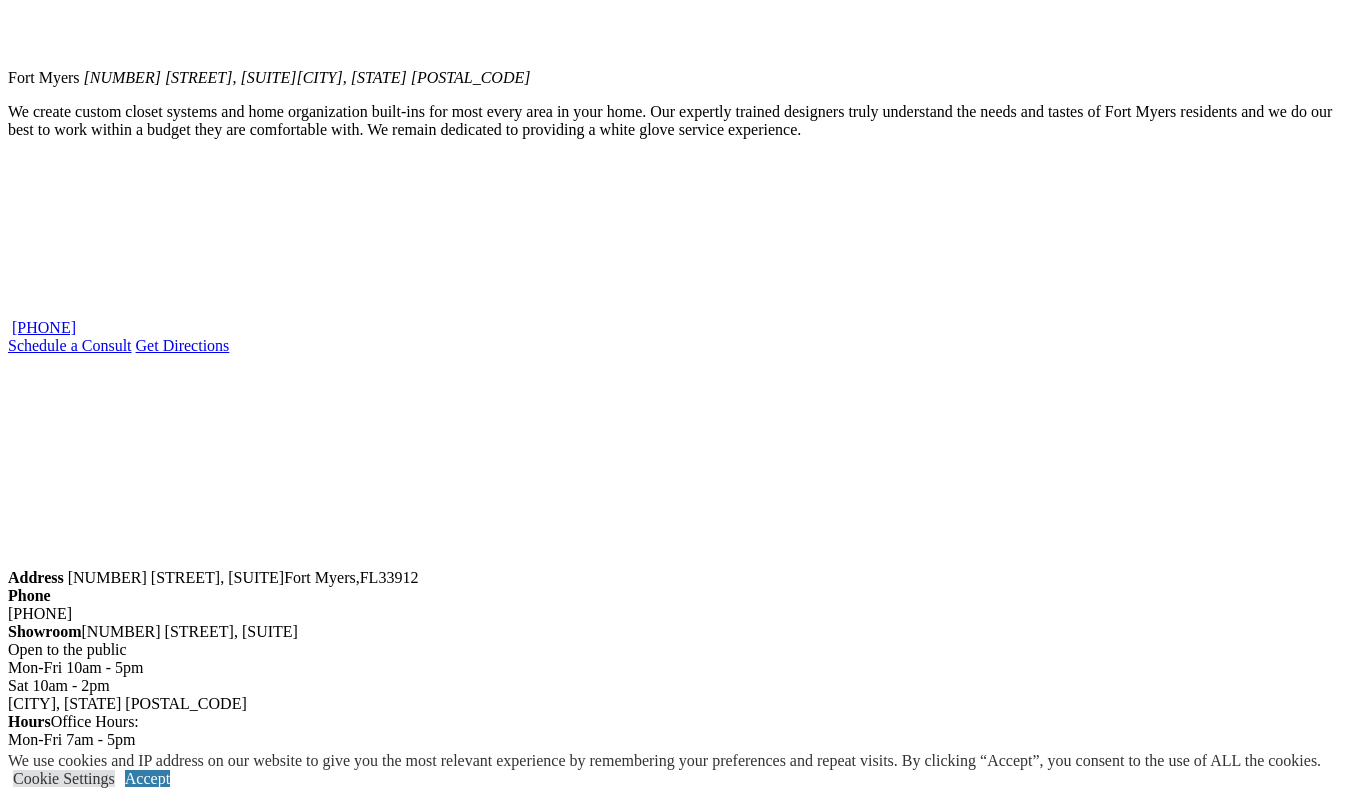 scroll, scrollTop: 1544, scrollLeft: 0, axis: vertical 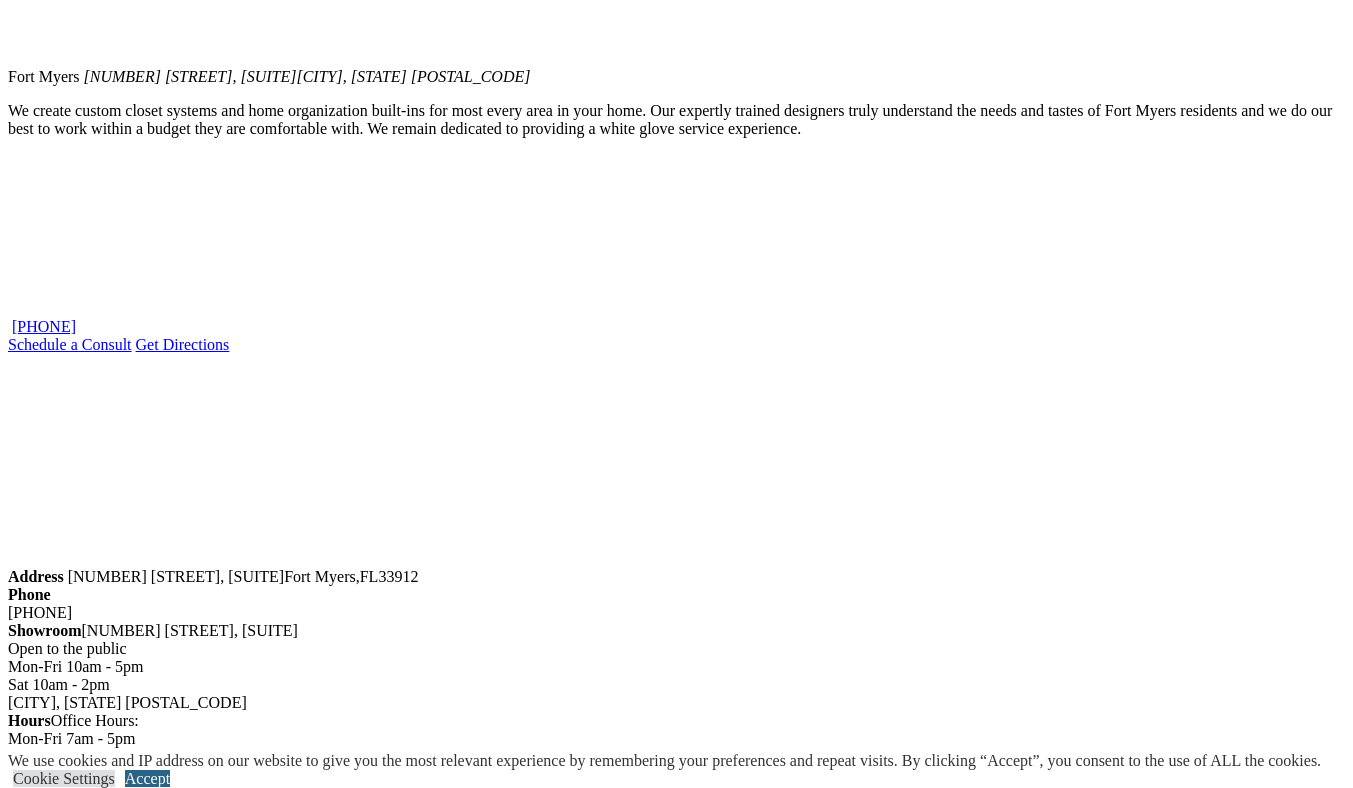 click on "Accept" at bounding box center (147, 778) 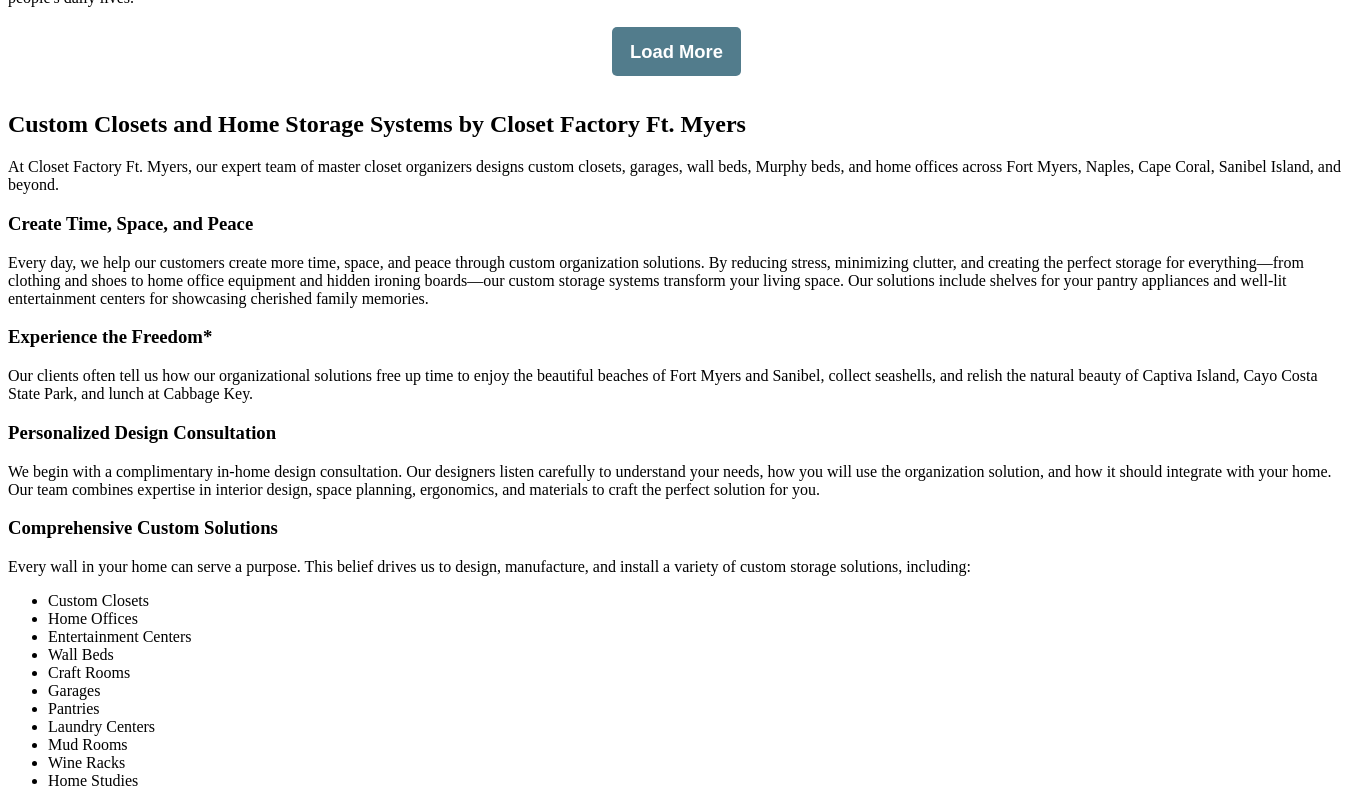 scroll, scrollTop: 2617, scrollLeft: 0, axis: vertical 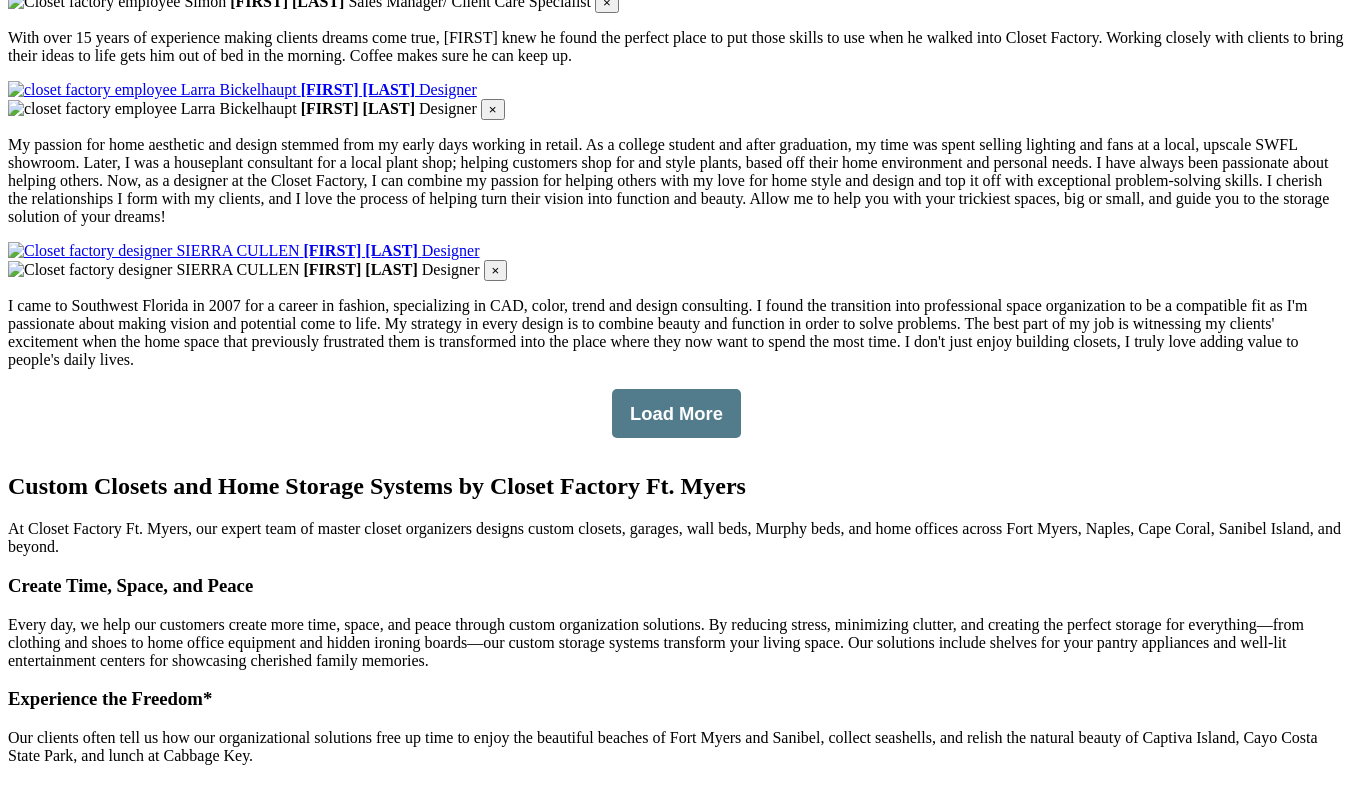 click on "Murphy Beds" at bounding box center (132, -1569) 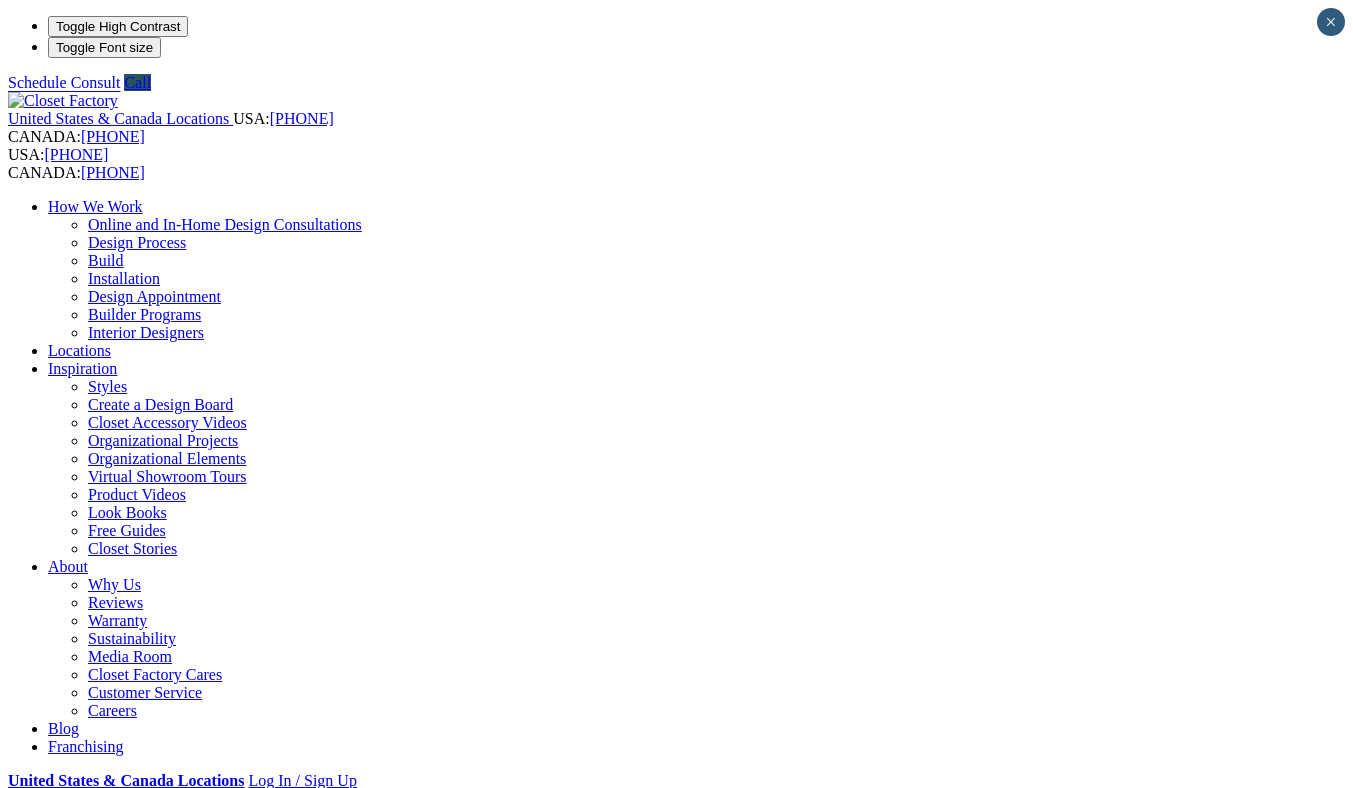 scroll, scrollTop: 0, scrollLeft: 0, axis: both 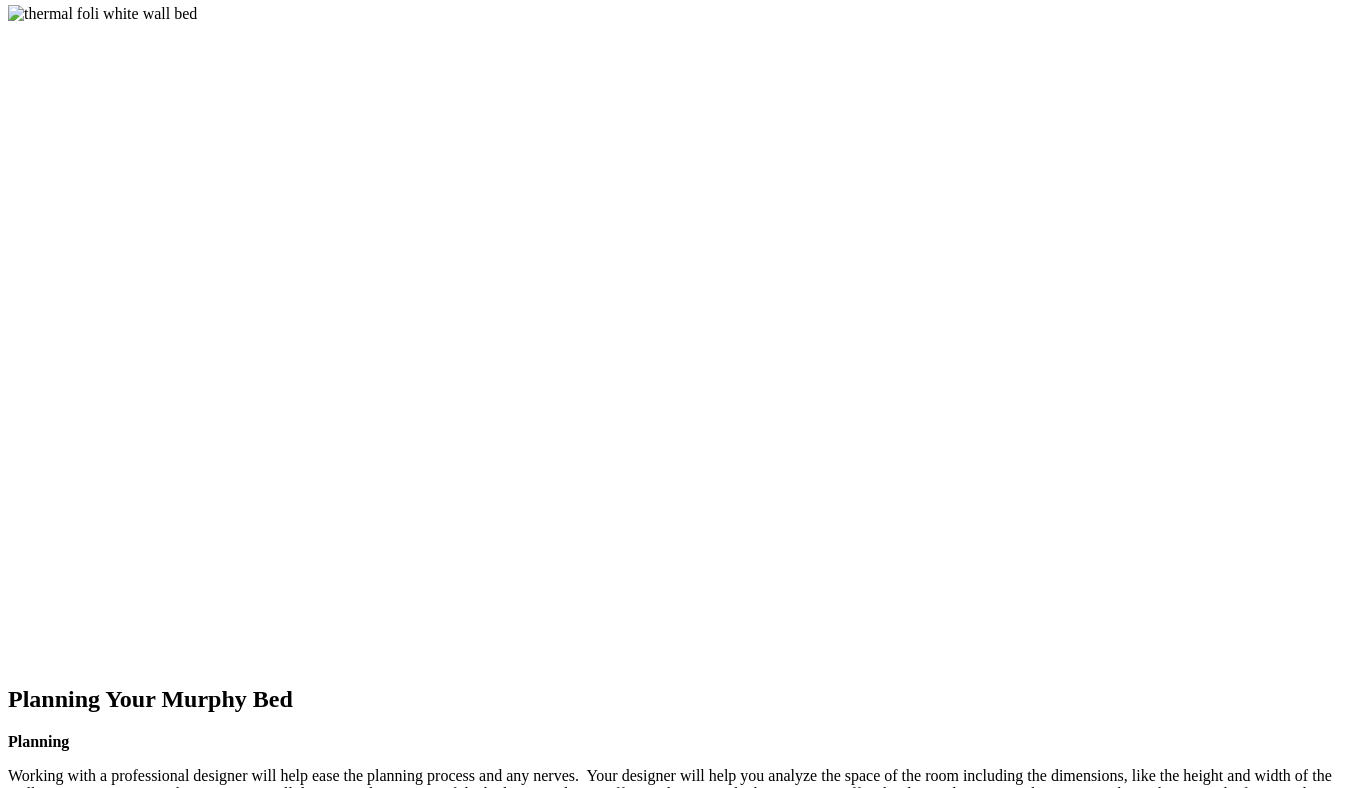 click at bounding box center [-1003, 1474] 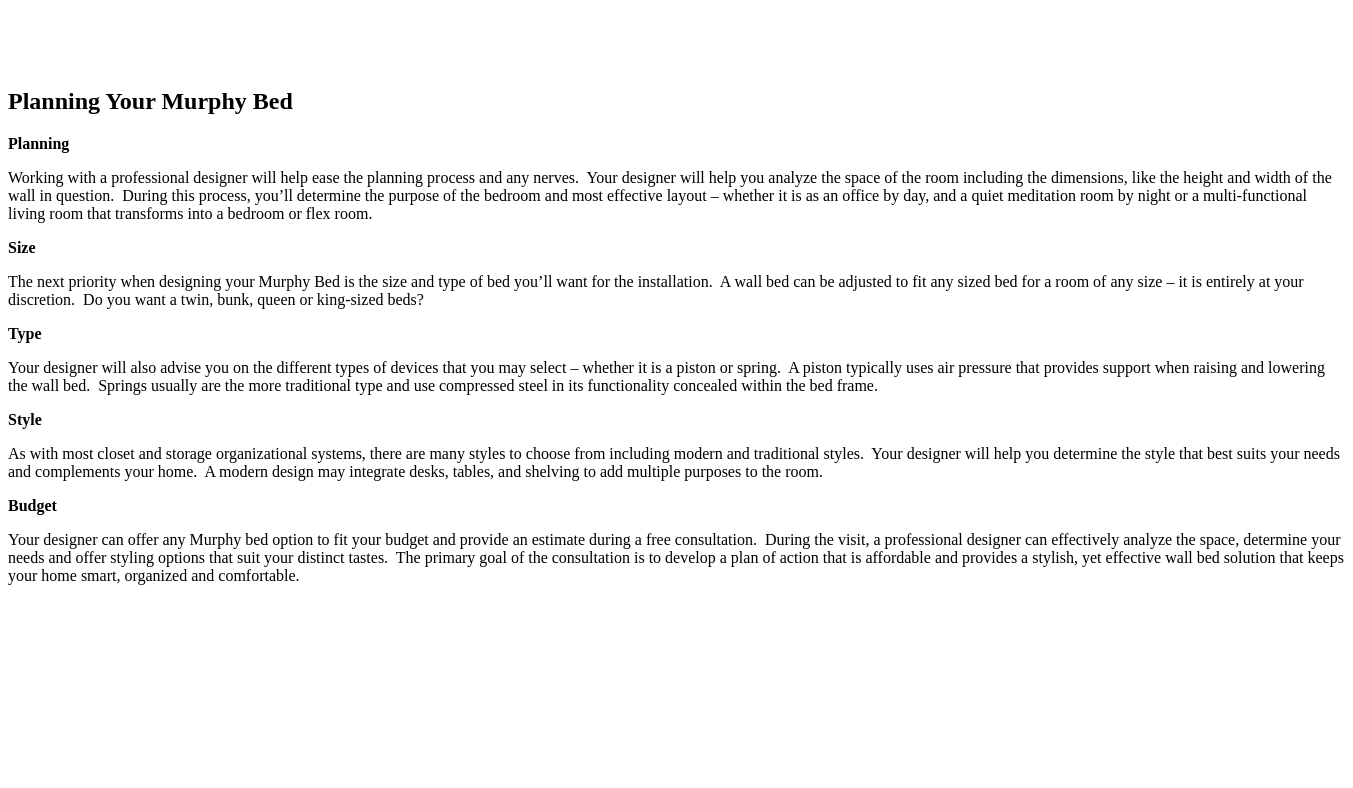 scroll, scrollTop: 2748, scrollLeft: 0, axis: vertical 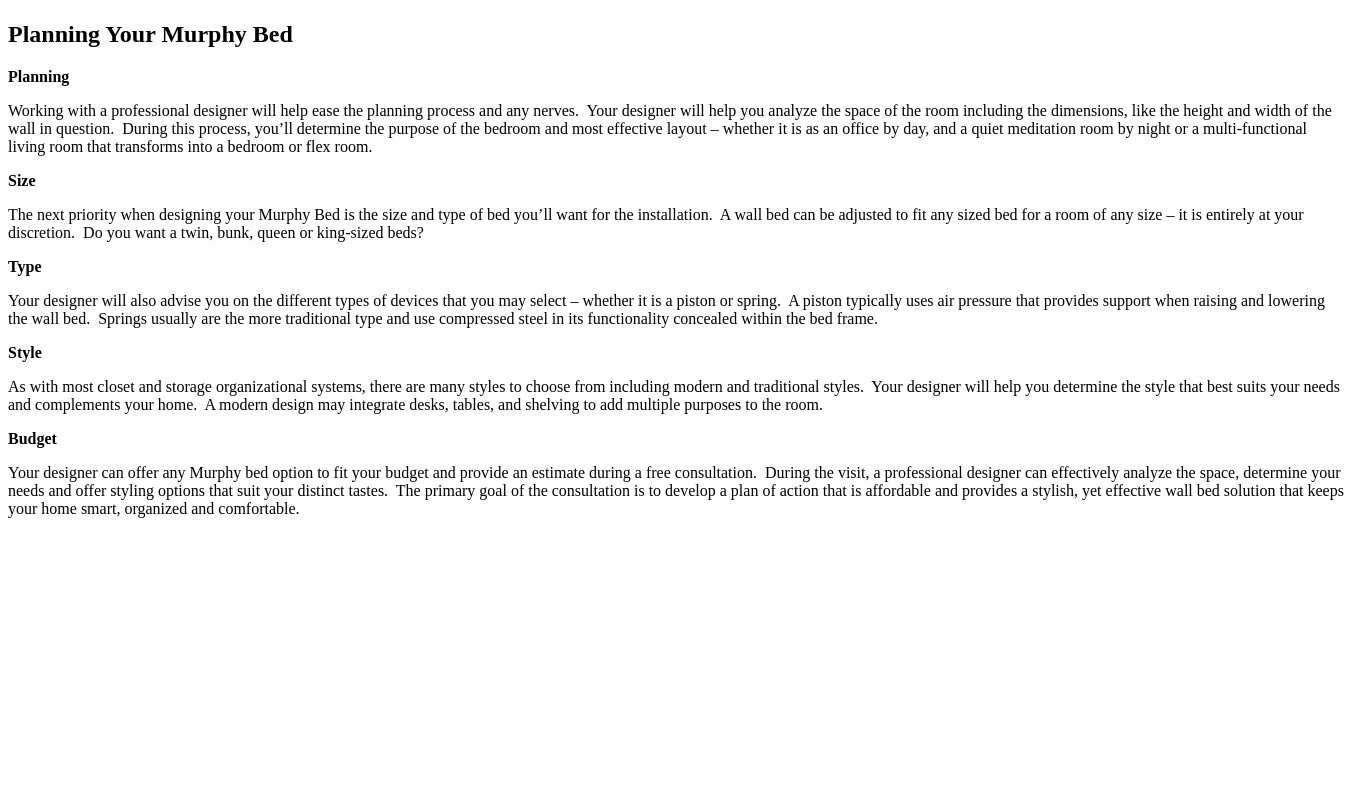 click on "Murphy bed is open to expose a slanted headboard." at bounding box center (696, 2628) 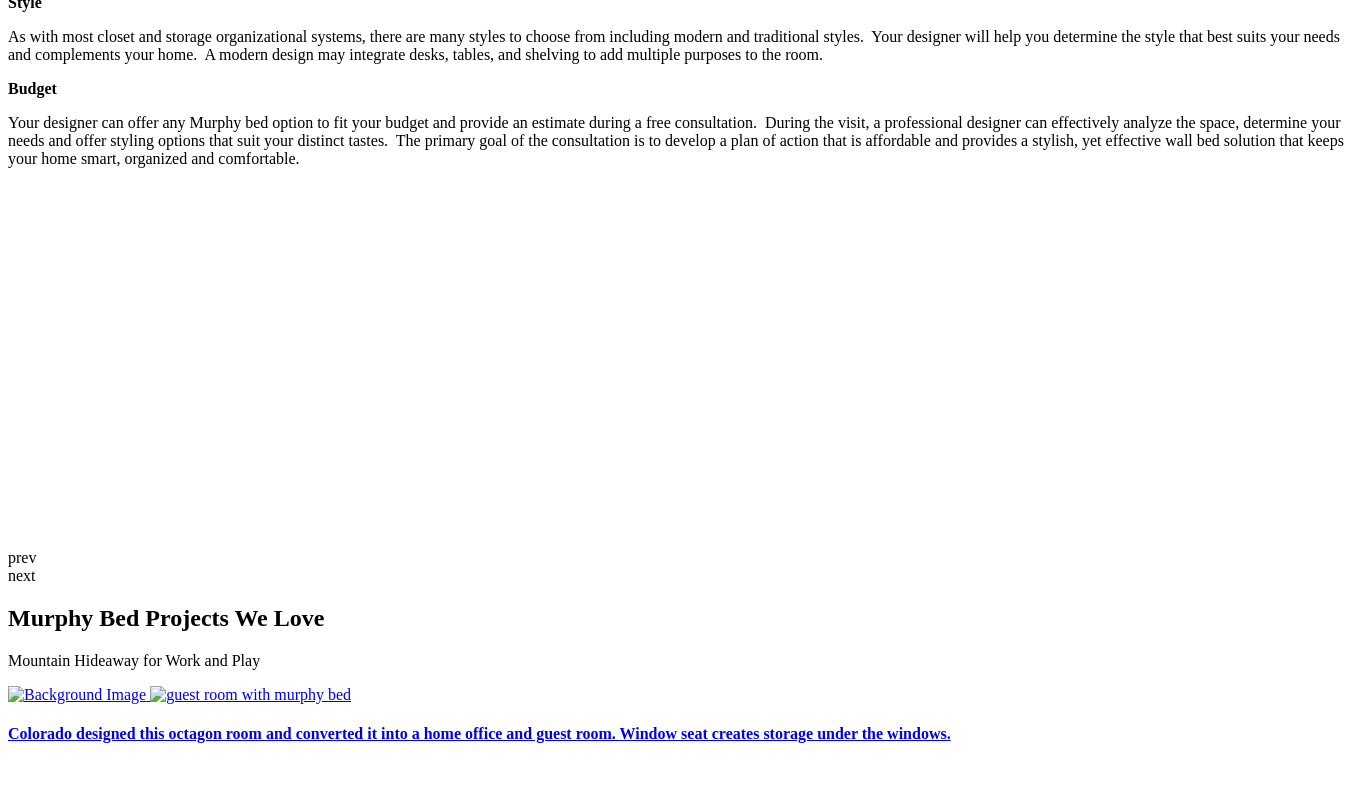 scroll, scrollTop: 3135, scrollLeft: 0, axis: vertical 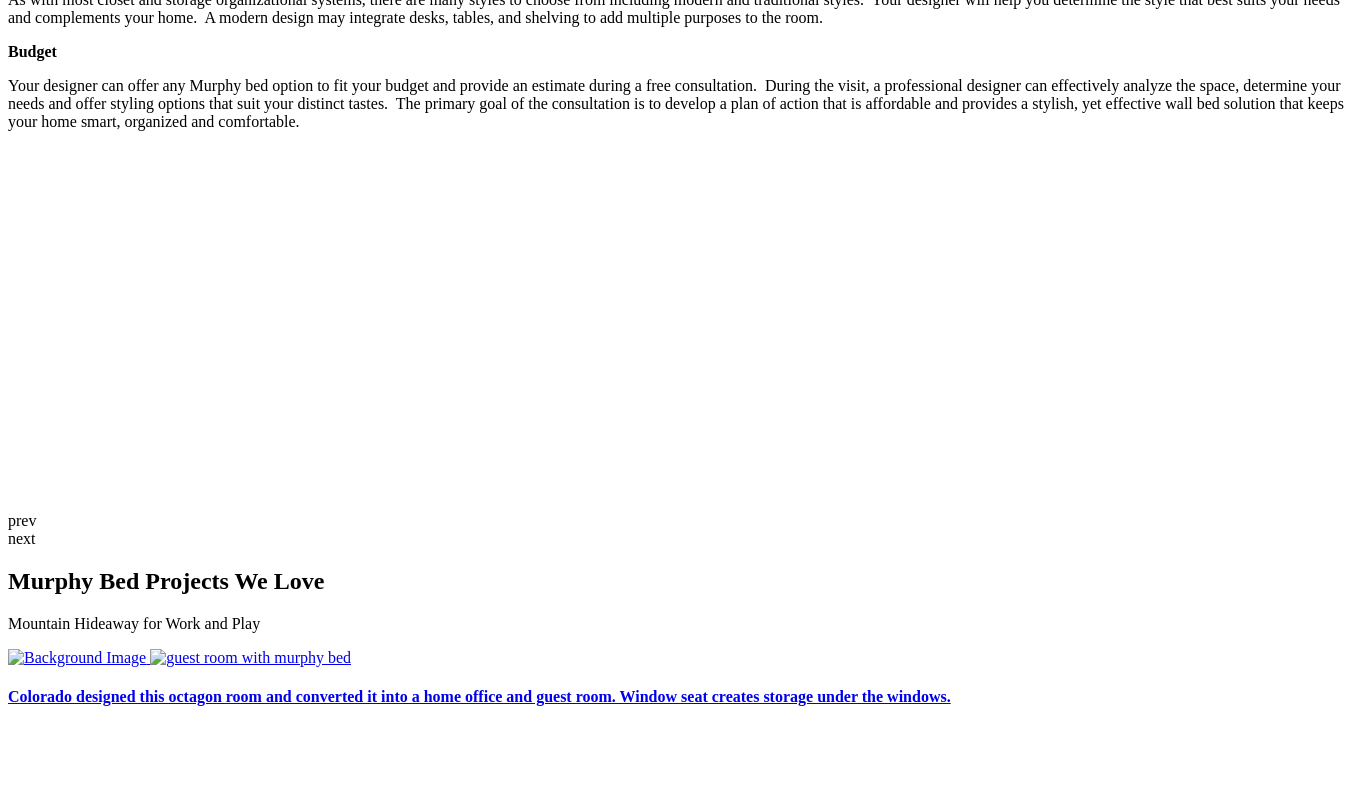 click on "View more Murphy Beds by visiting the wall bed gallery." at bounding box center (298, 2798) 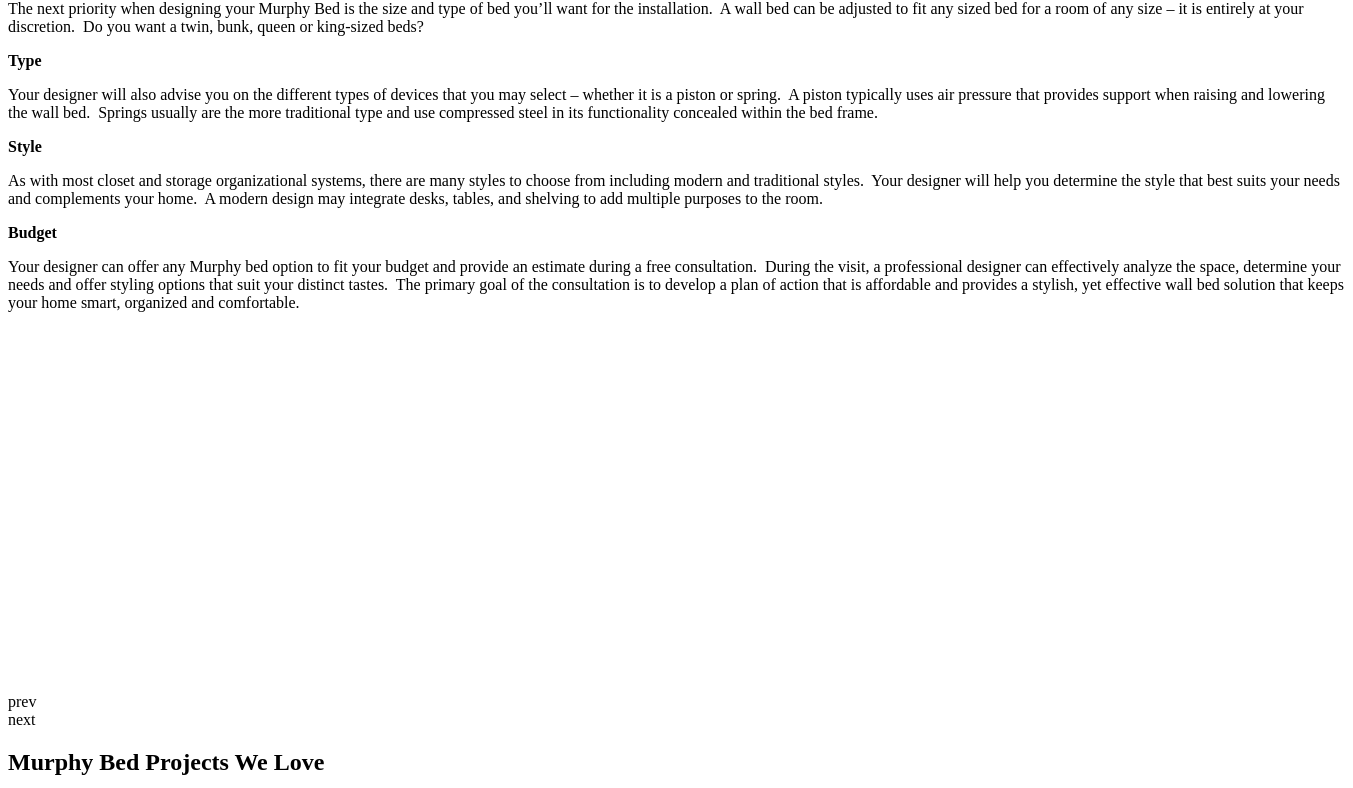scroll, scrollTop: 2806, scrollLeft: 0, axis: vertical 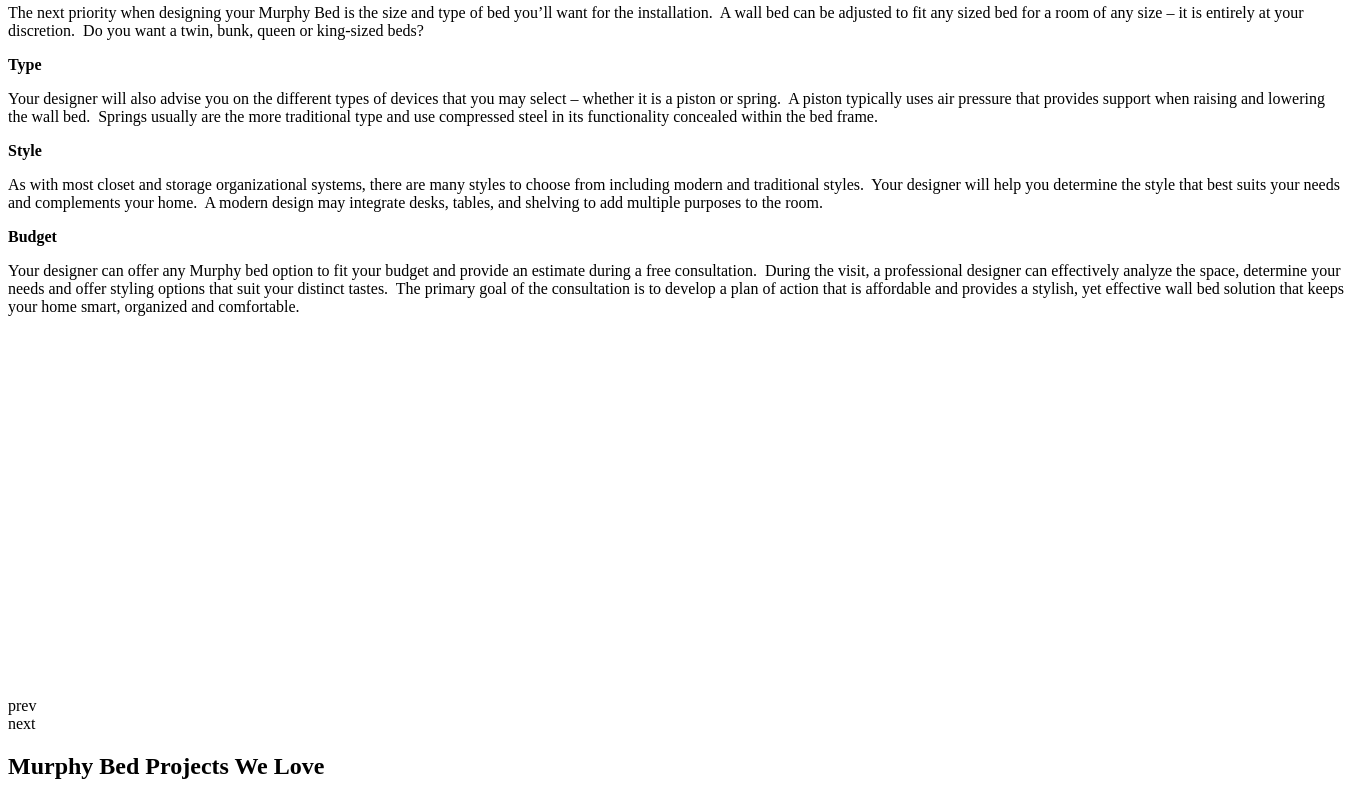 click on "Entertainment Centers" at bounding box center (120, -1884) 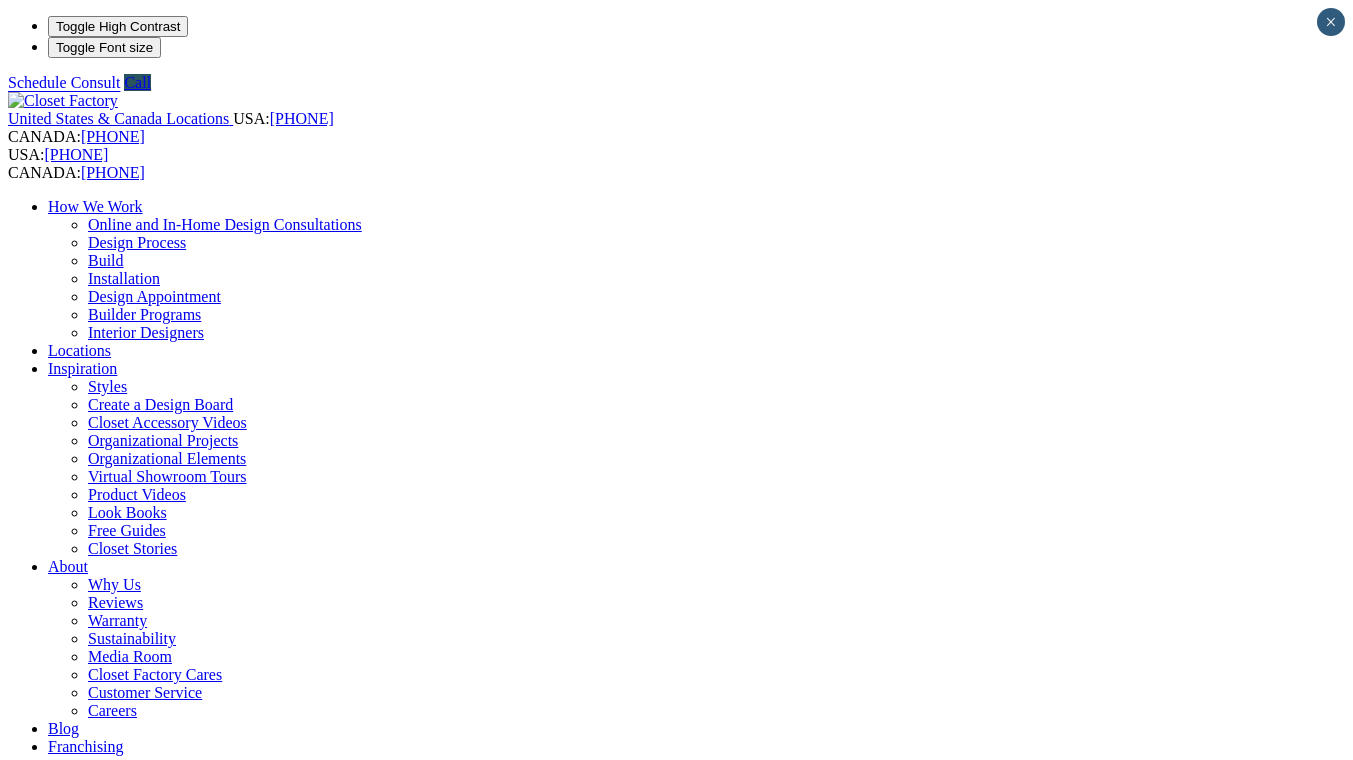 scroll, scrollTop: 0, scrollLeft: 0, axis: both 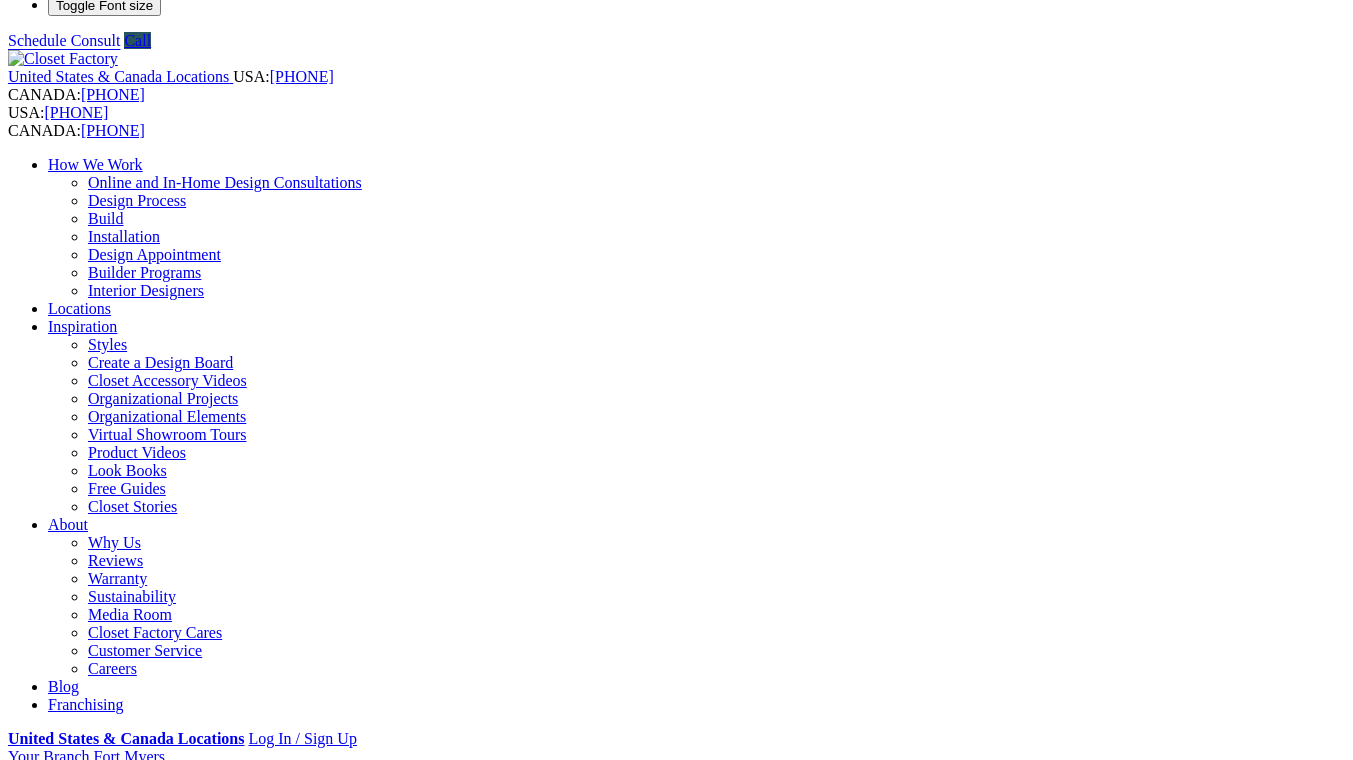 click on "Next Slide" at bounding box center [676, 1877] 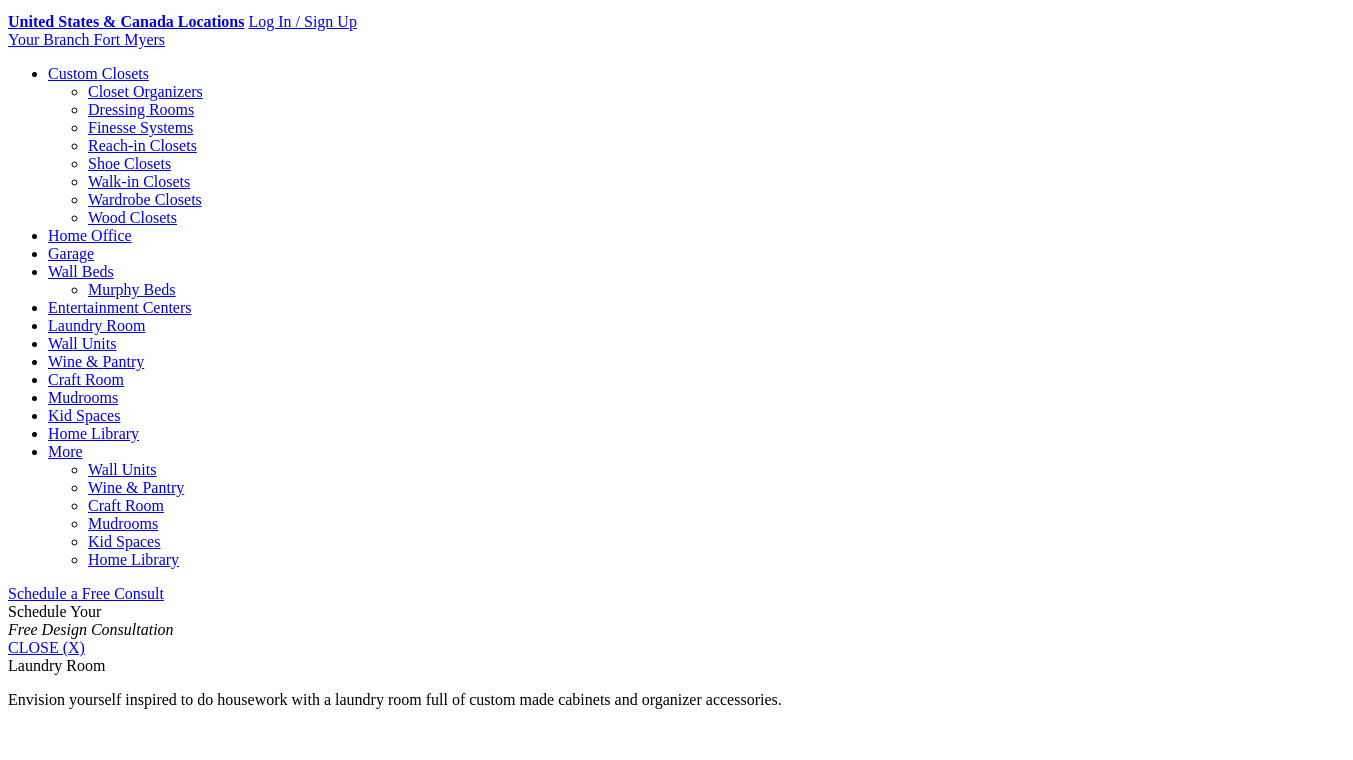 scroll, scrollTop: 897, scrollLeft: 0, axis: vertical 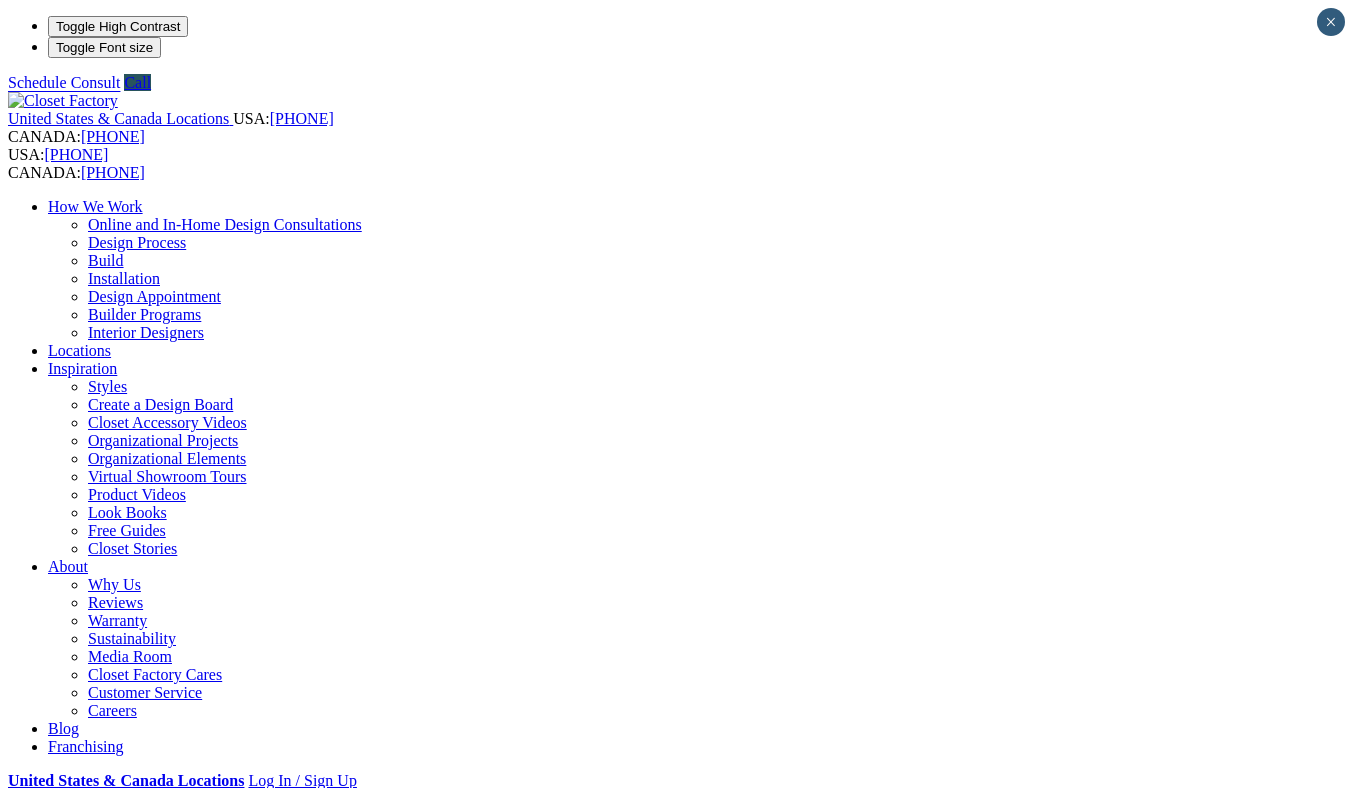 click on "Next Slide" at bounding box center (676, 1919) 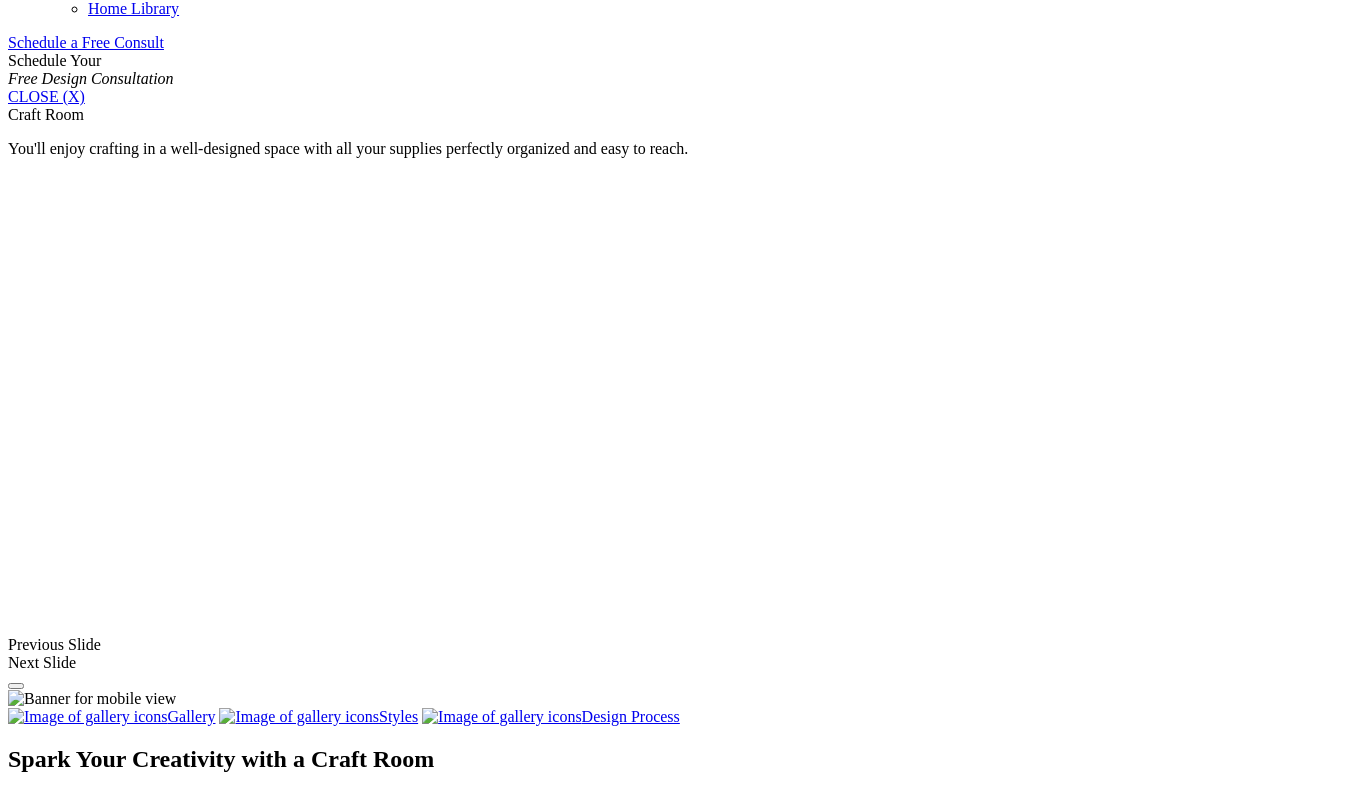 scroll, scrollTop: 1303, scrollLeft: 0, axis: vertical 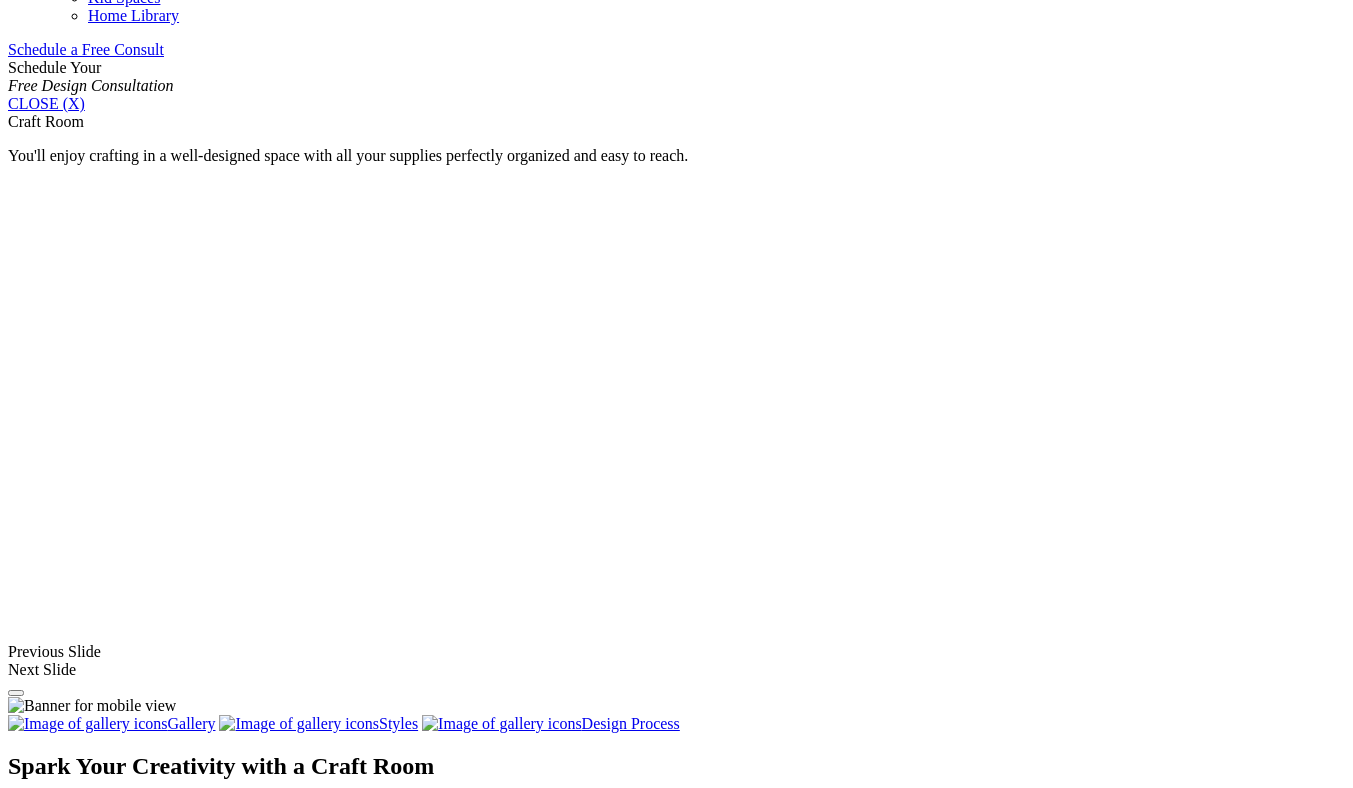 click on "All" at bounding box center [58, 1436] 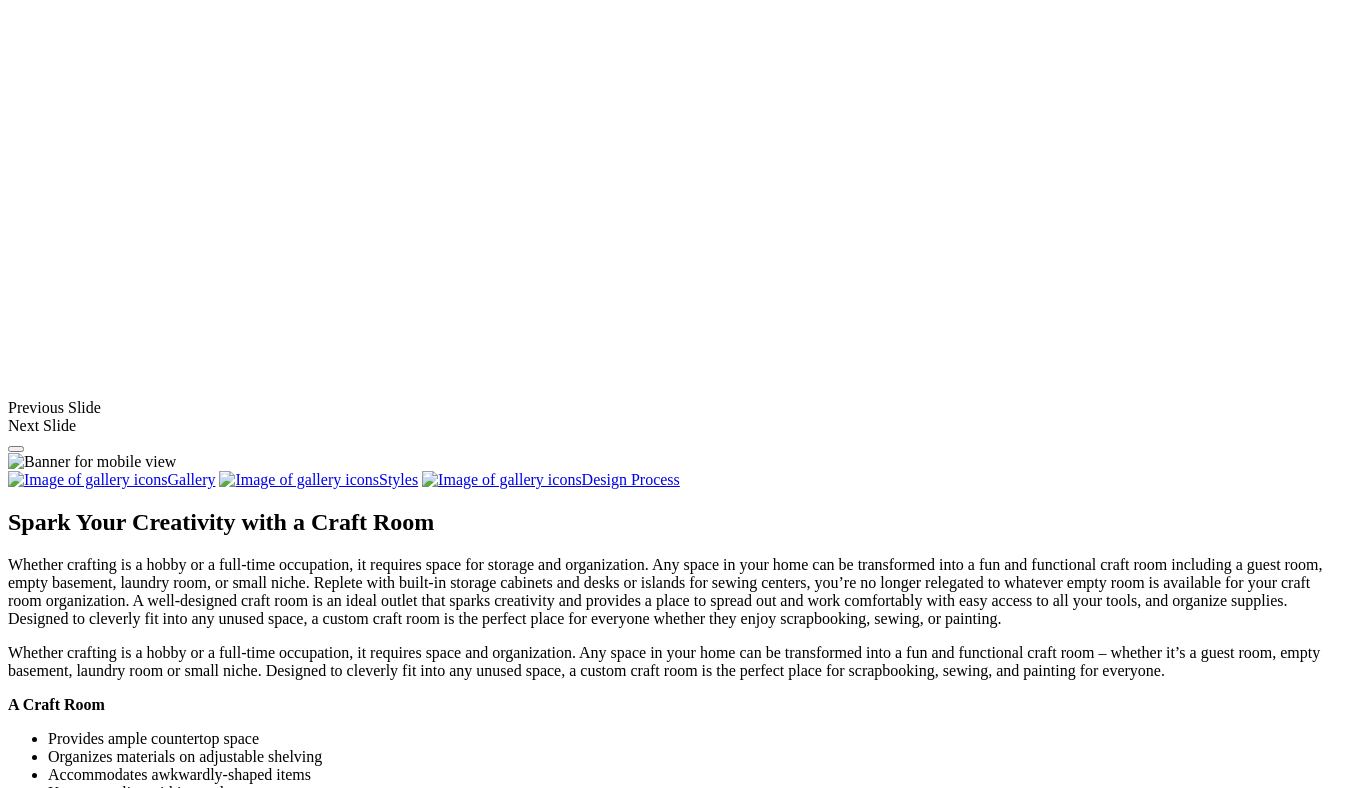 scroll, scrollTop: 1513, scrollLeft: 0, axis: vertical 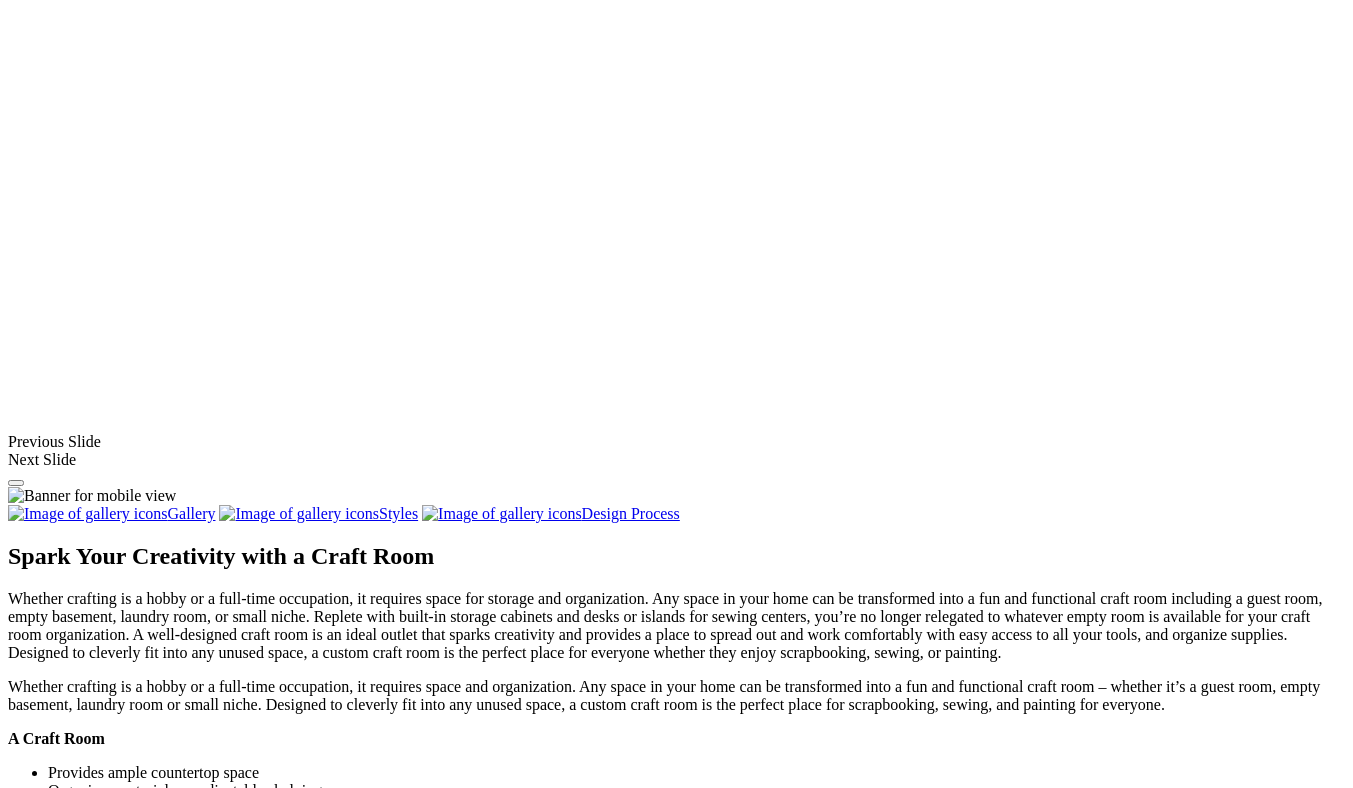 click at bounding box center [201, 1372] 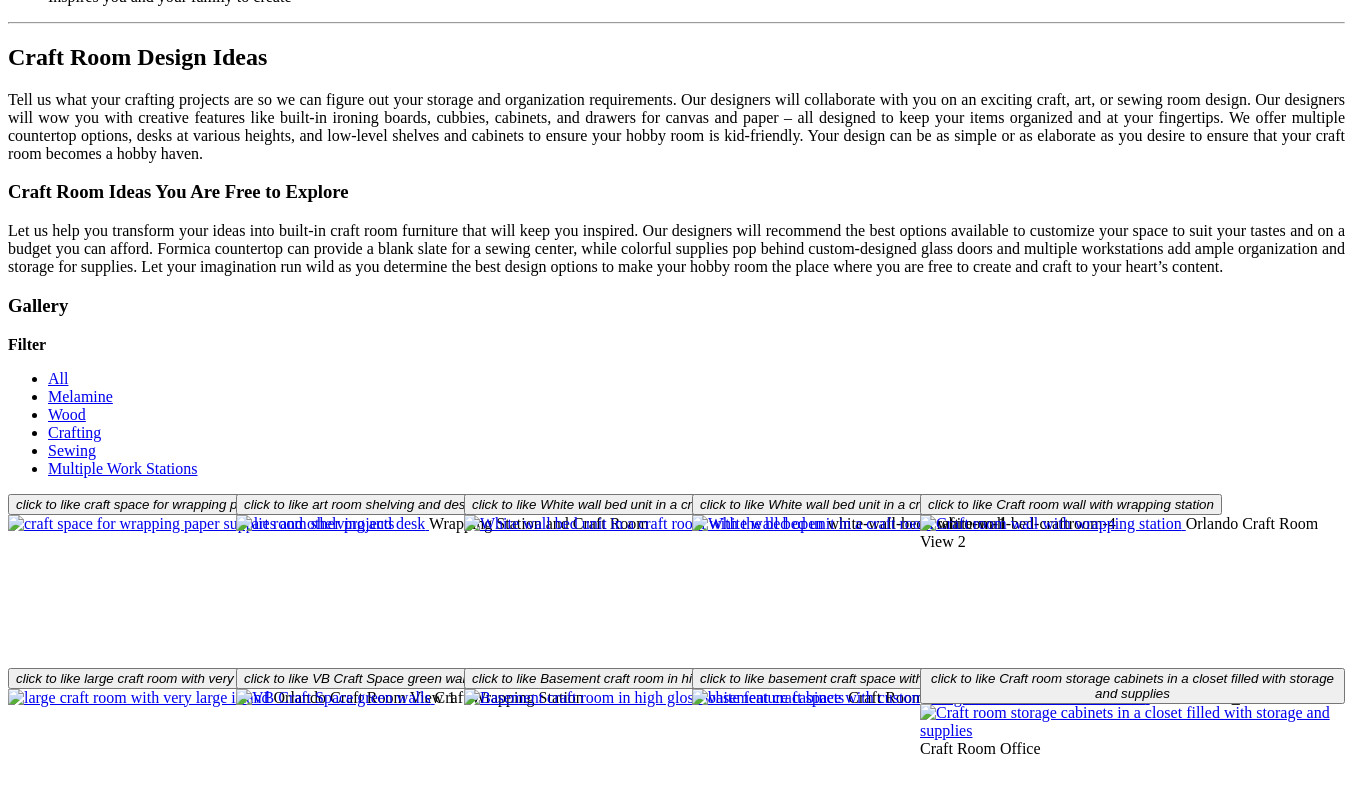 scroll, scrollTop: 2357, scrollLeft: 0, axis: vertical 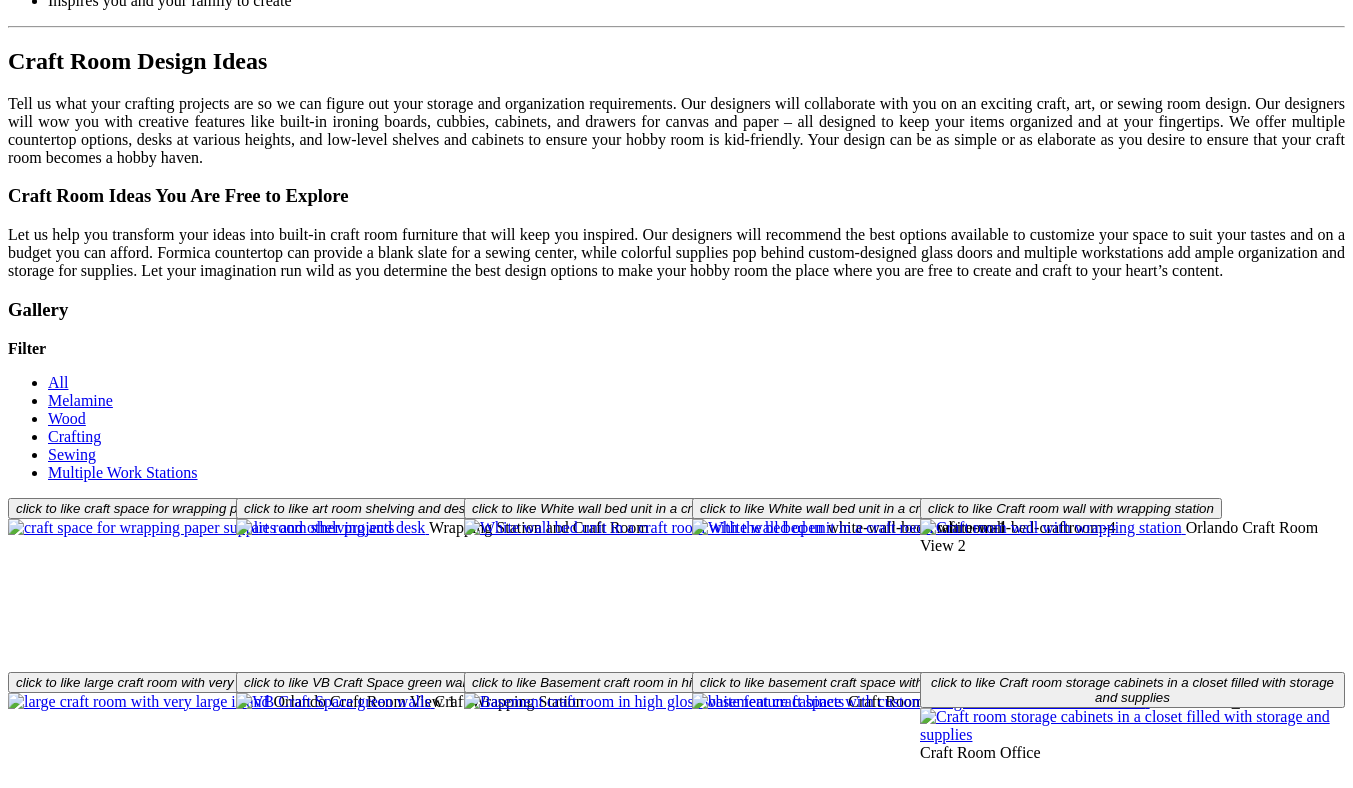 click on "Ironing Drawer Great for fast and easy touch up of items." at bounding box center (676, 1424) 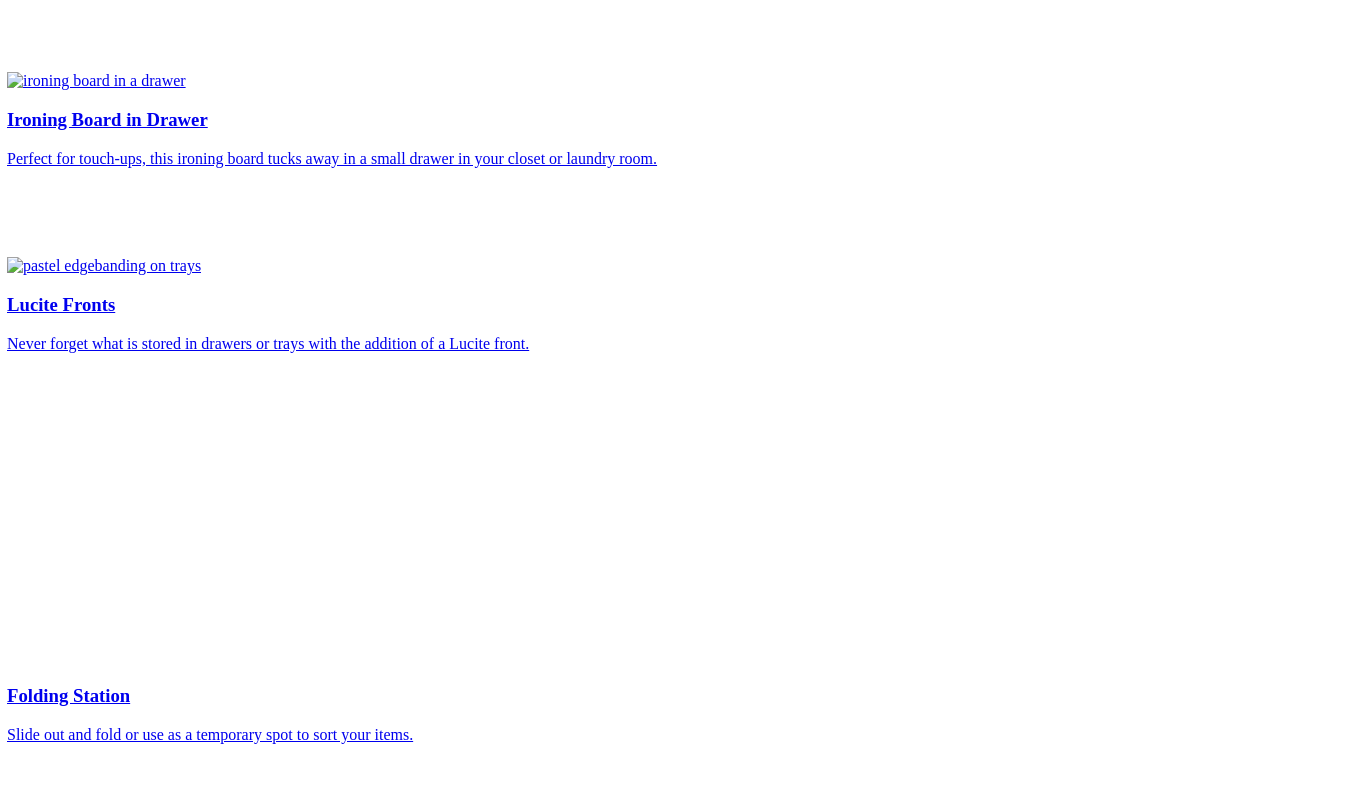 scroll, scrollTop: 4217, scrollLeft: 0, axis: vertical 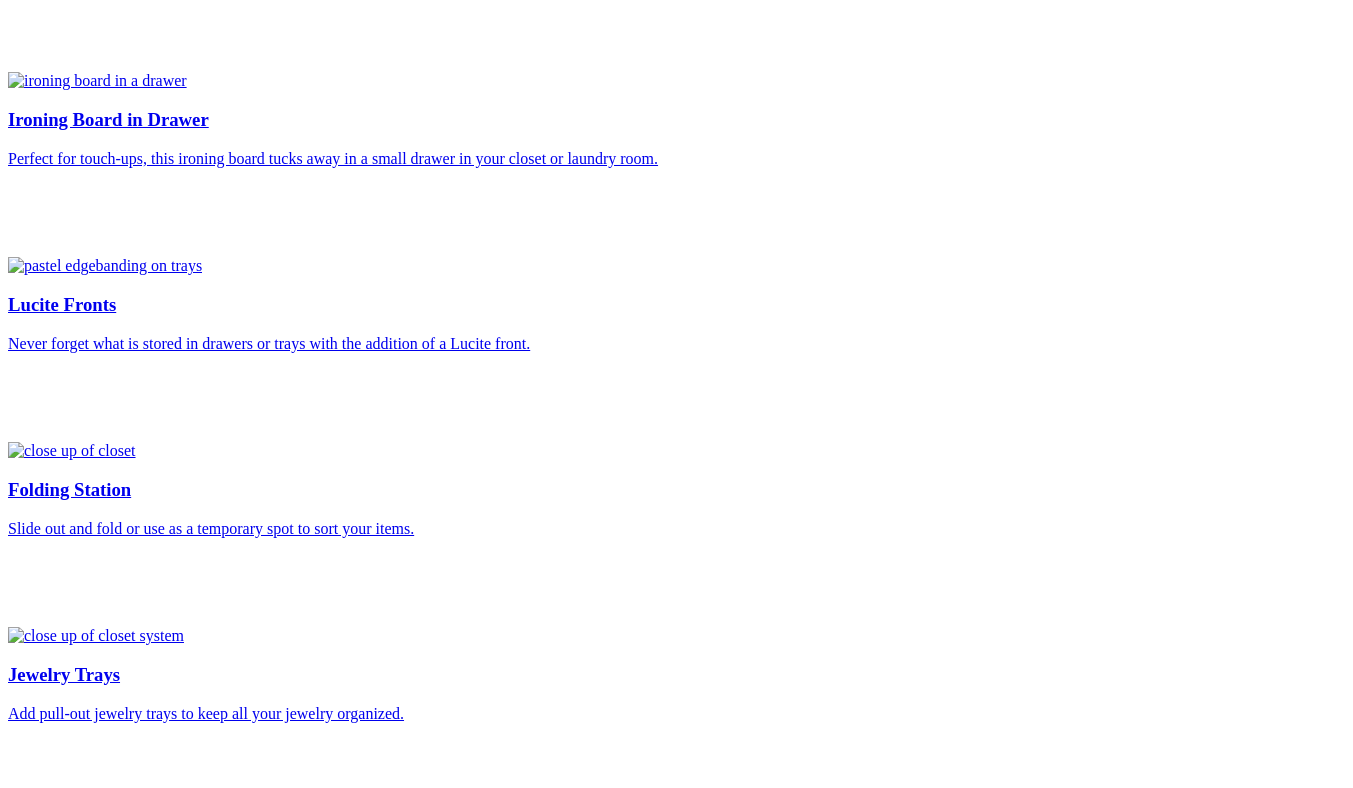 click on "Builders" at bounding box center [75, 25632] 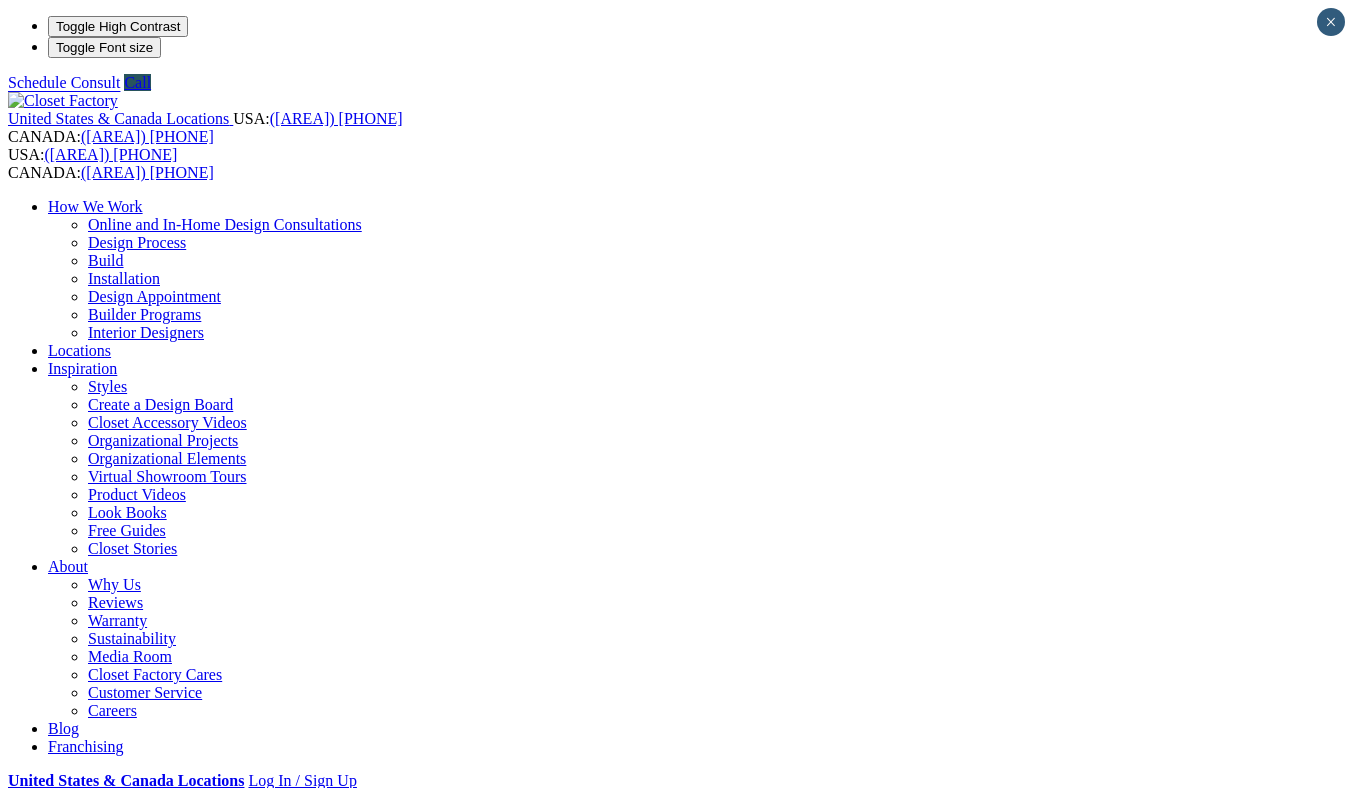 scroll, scrollTop: 0, scrollLeft: 0, axis: both 